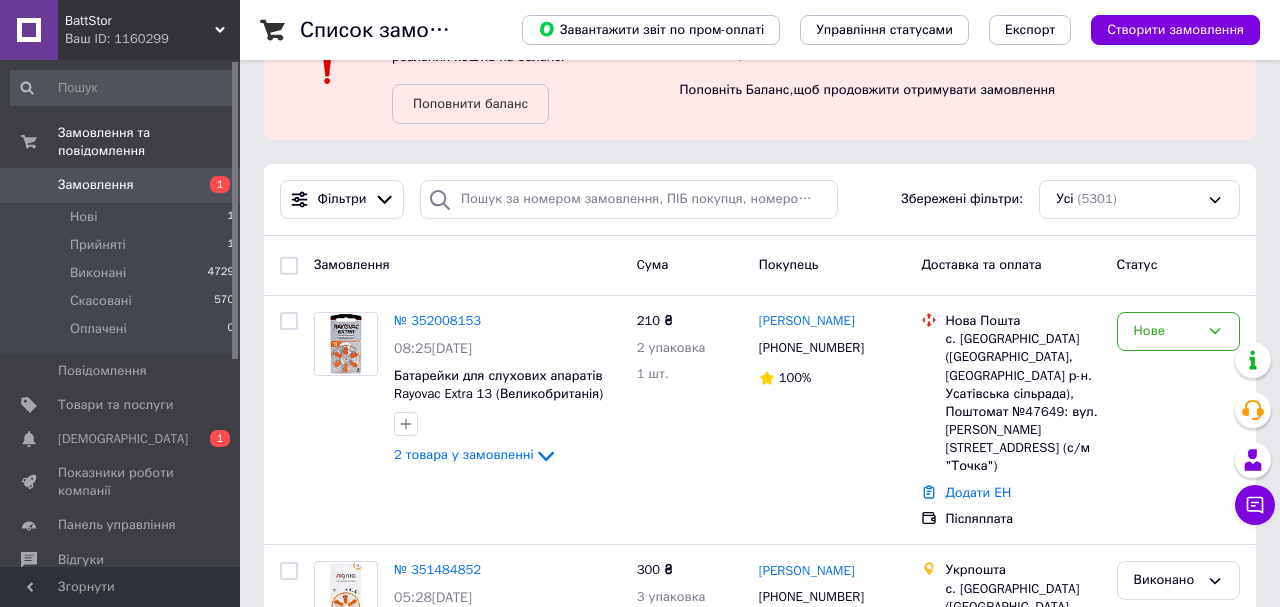 scroll, scrollTop: 81, scrollLeft: 0, axis: vertical 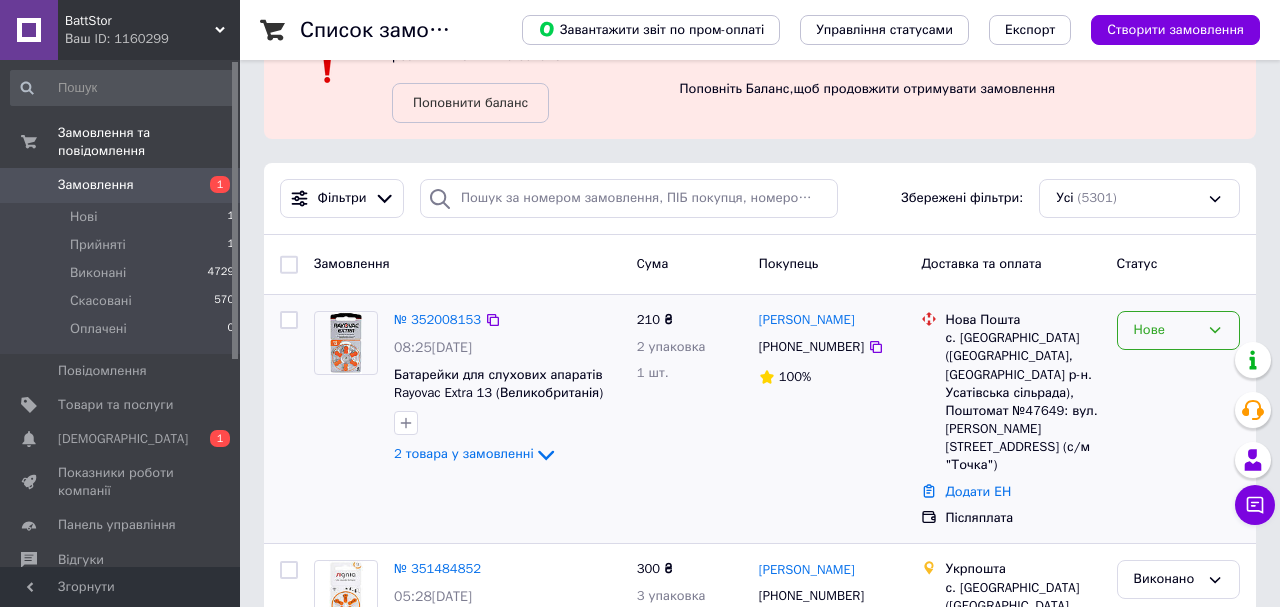 click on "Нове" at bounding box center [1166, 330] 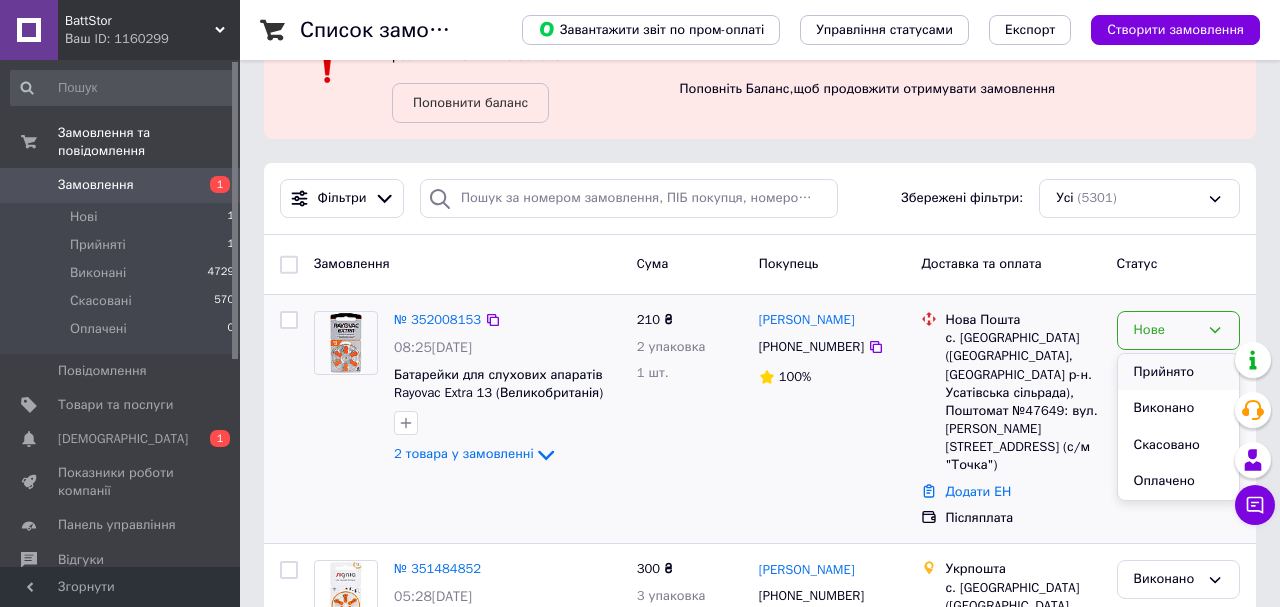 click on "Прийнято" at bounding box center (1178, 372) 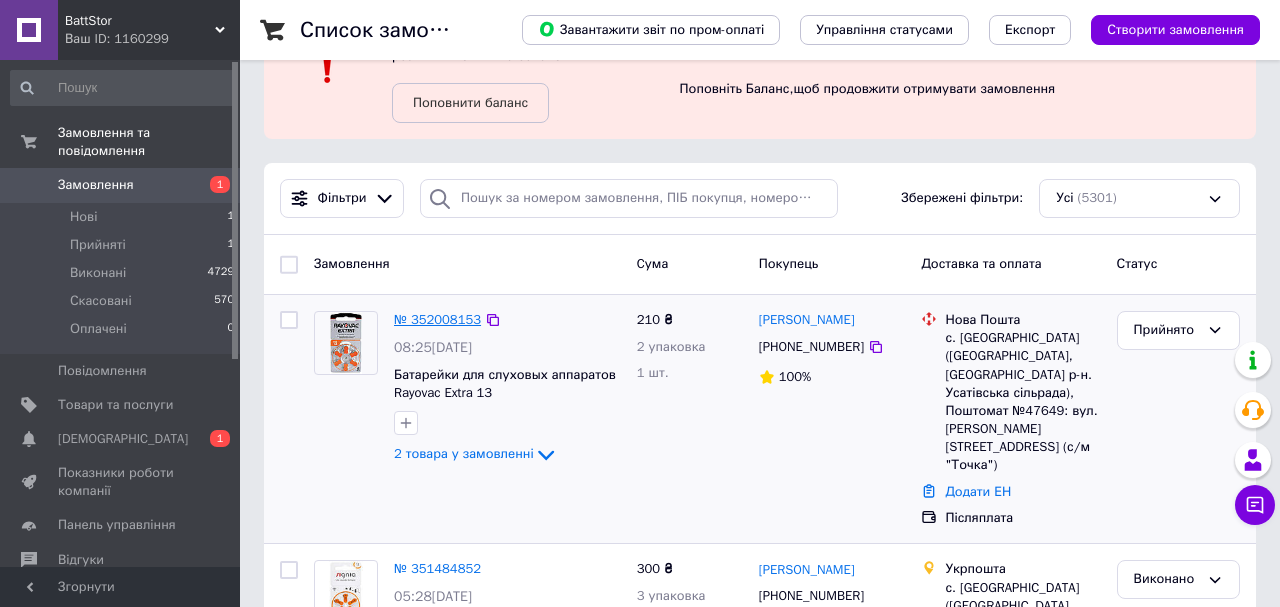 click on "№ 352008153" at bounding box center [437, 319] 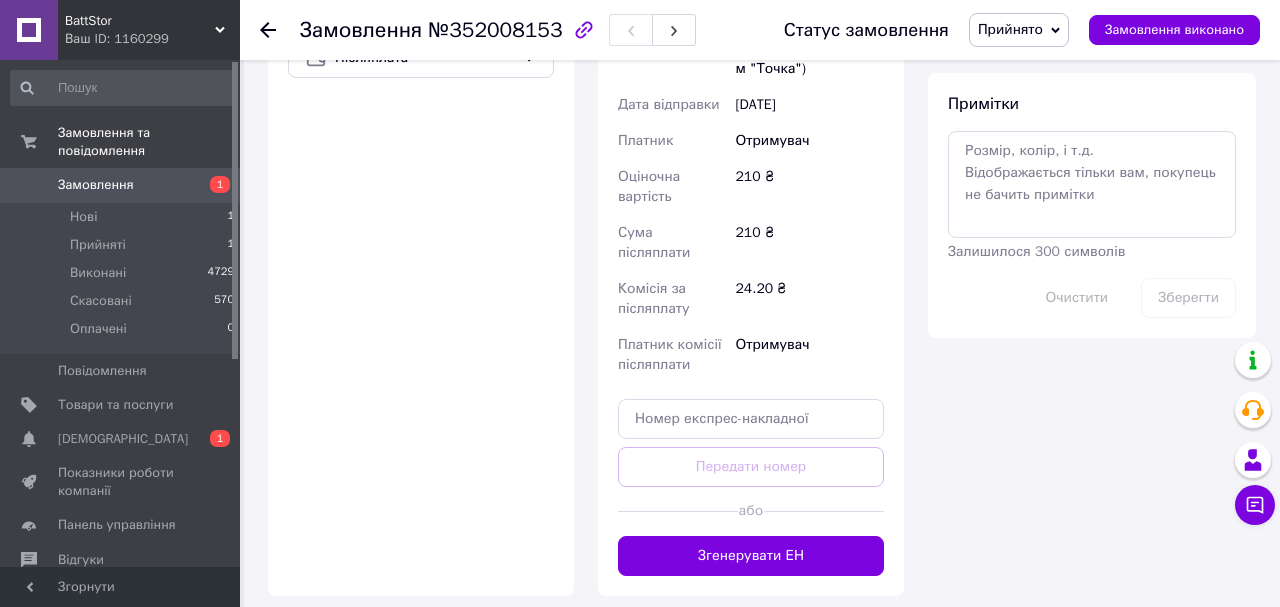 scroll, scrollTop: 1010, scrollLeft: 0, axis: vertical 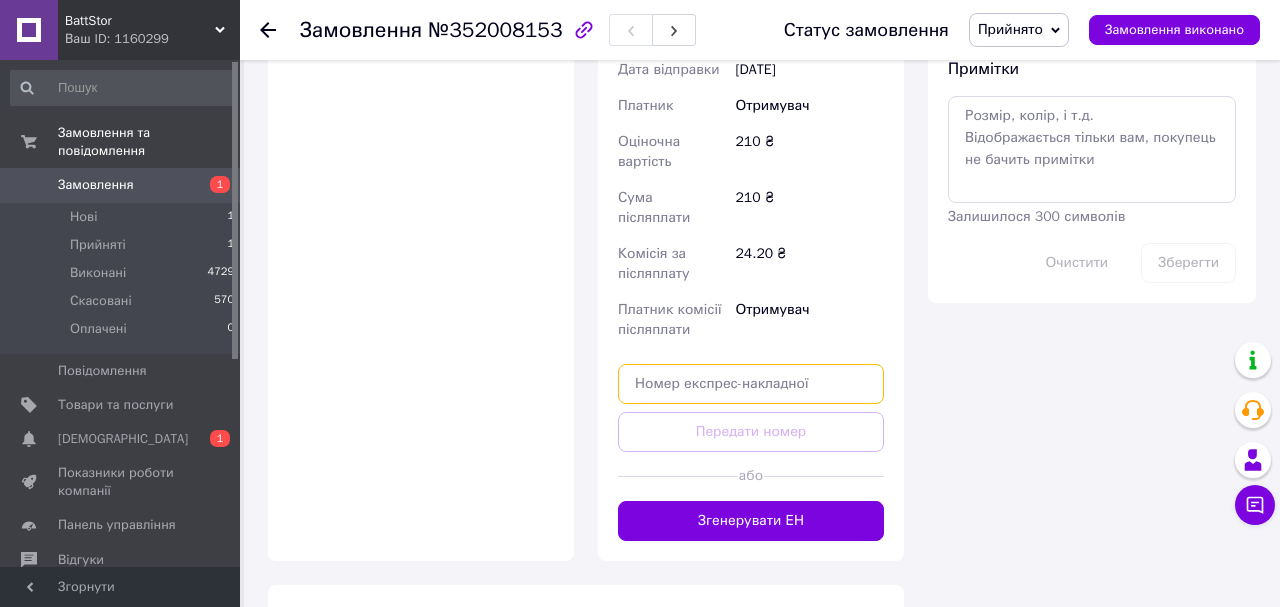 click at bounding box center [751, 384] 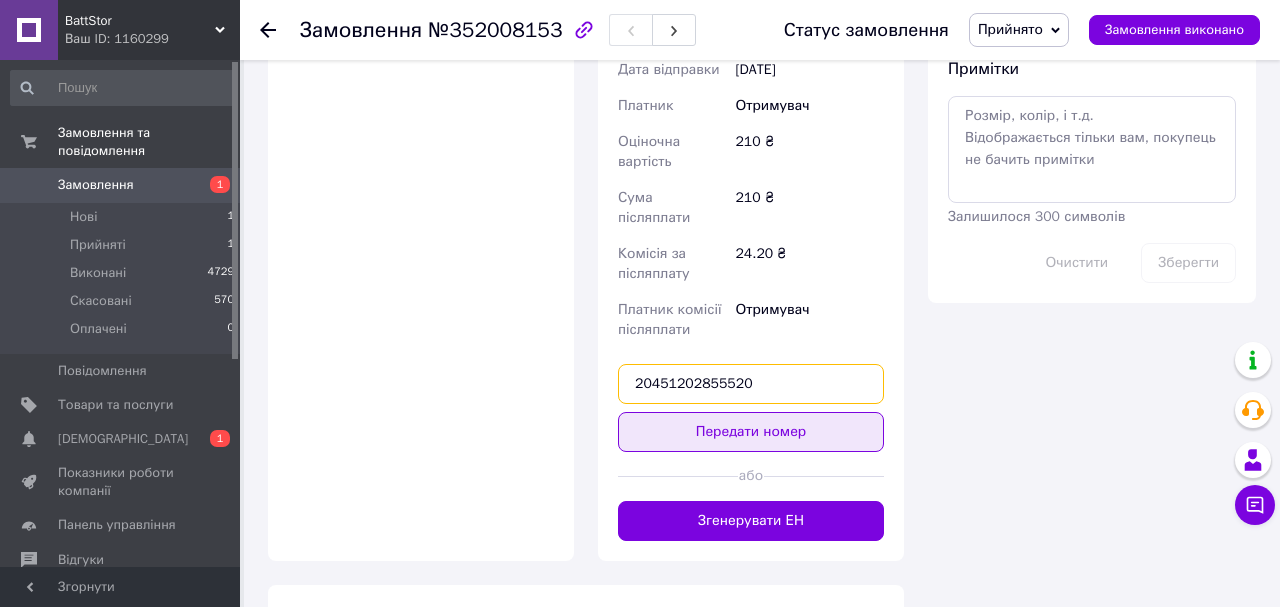 type on "20451202855520" 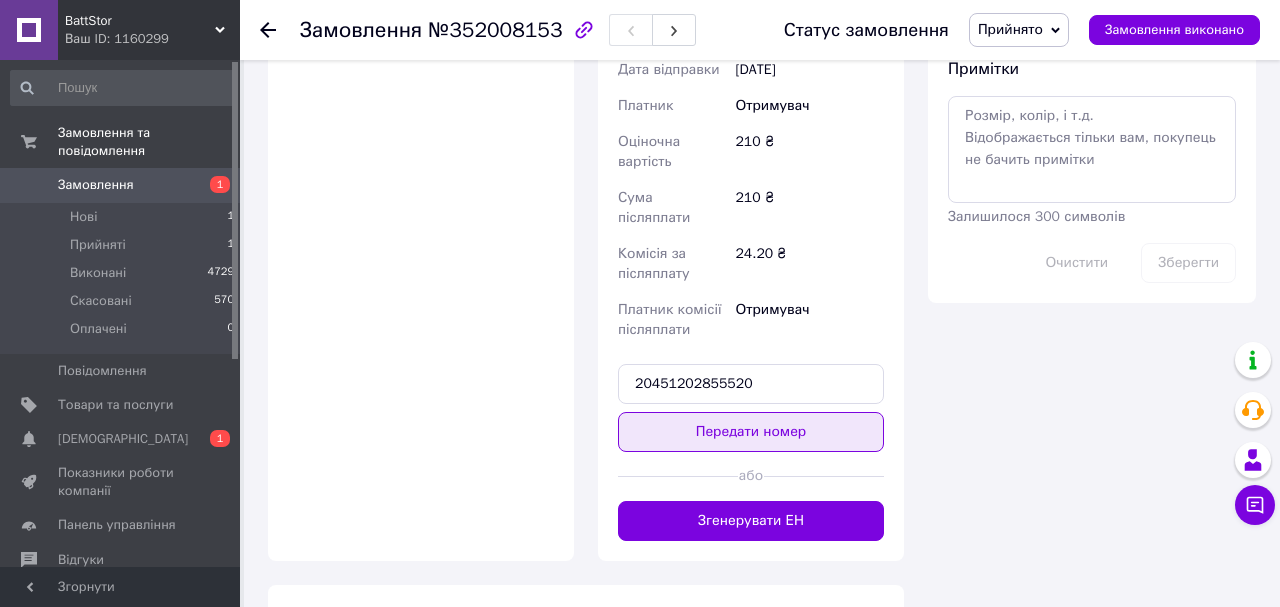 click on "Передати номер" at bounding box center (751, 432) 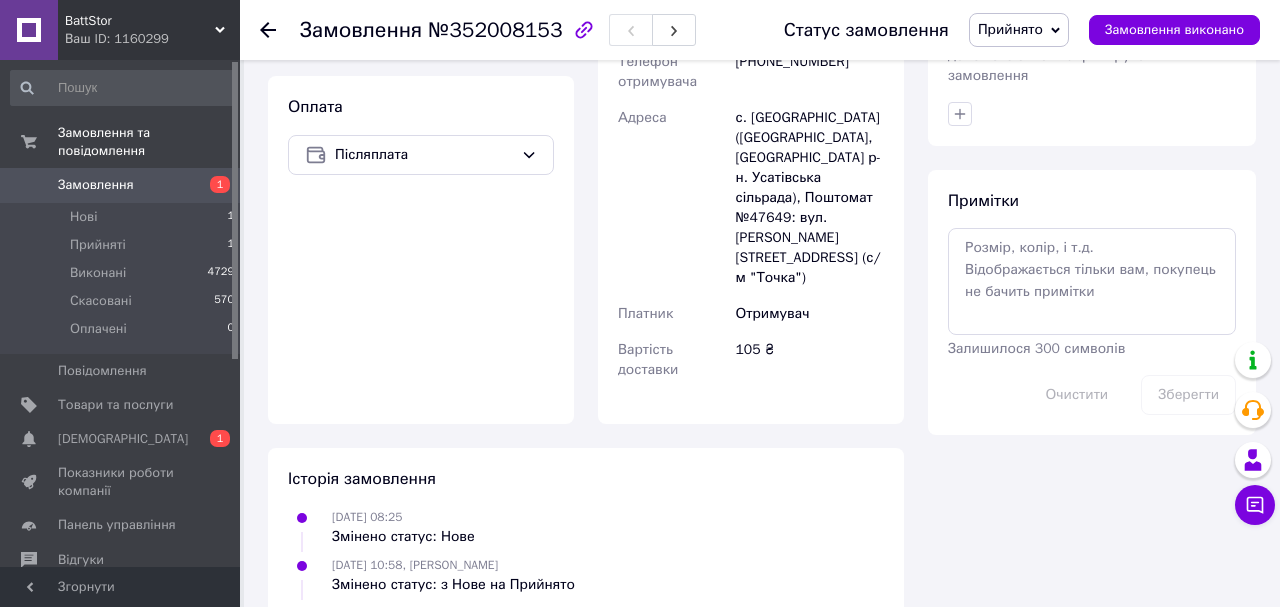 scroll, scrollTop: 910, scrollLeft: 0, axis: vertical 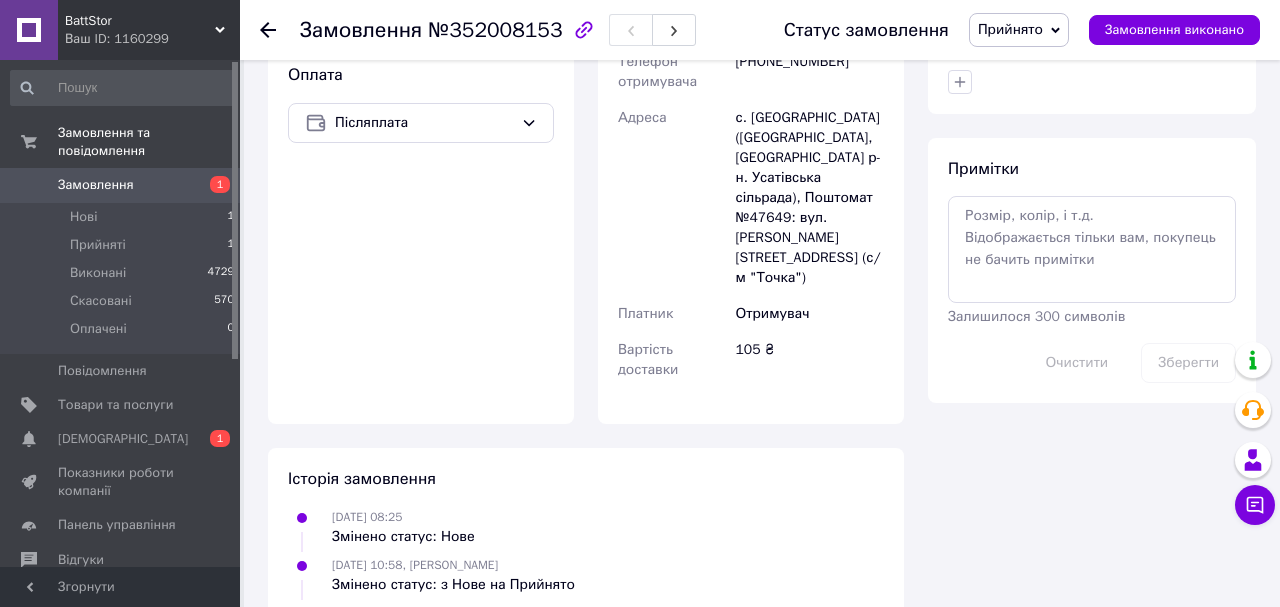 click on "Прийнято" at bounding box center [1010, 29] 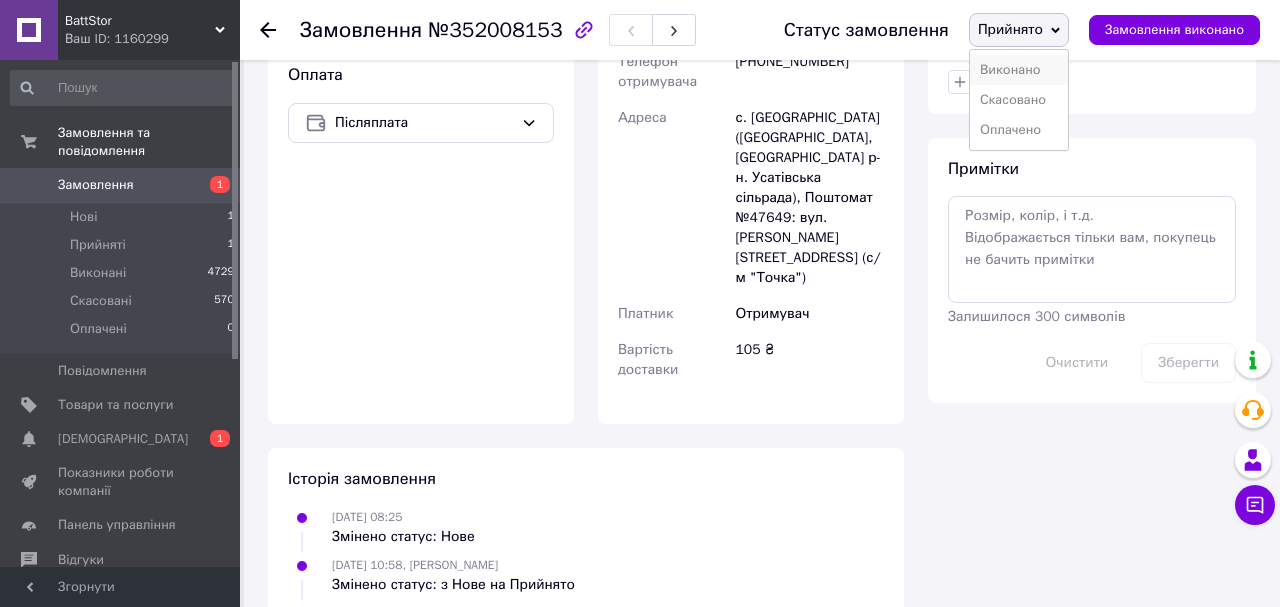 click on "Виконано" at bounding box center (1019, 70) 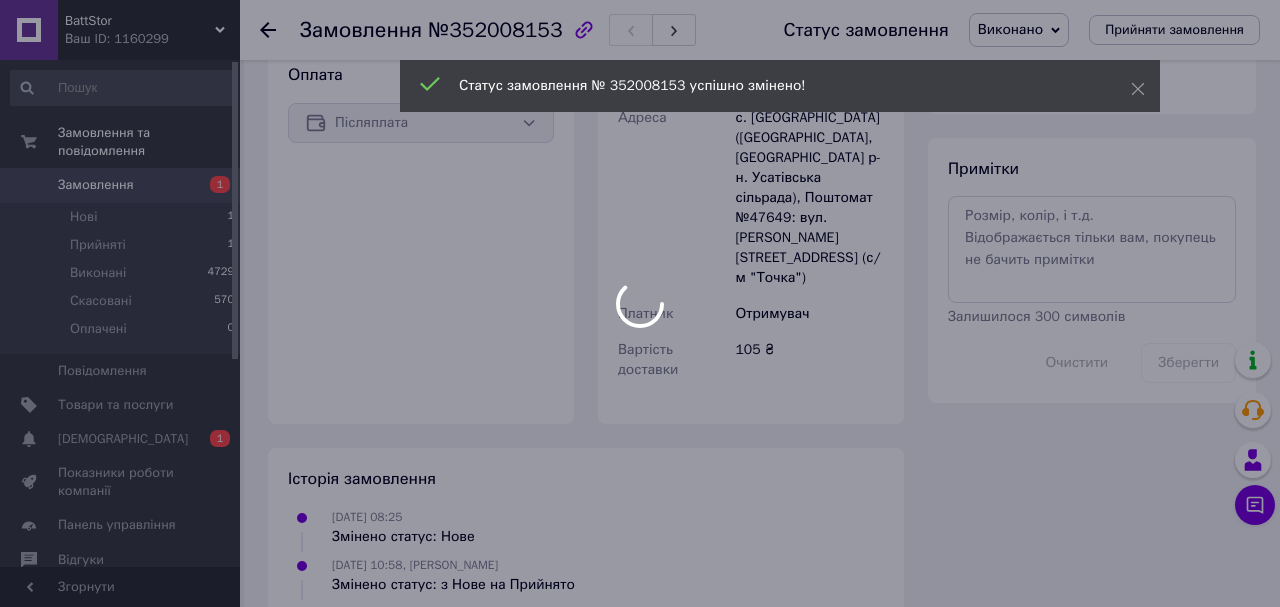 click at bounding box center (640, 303) 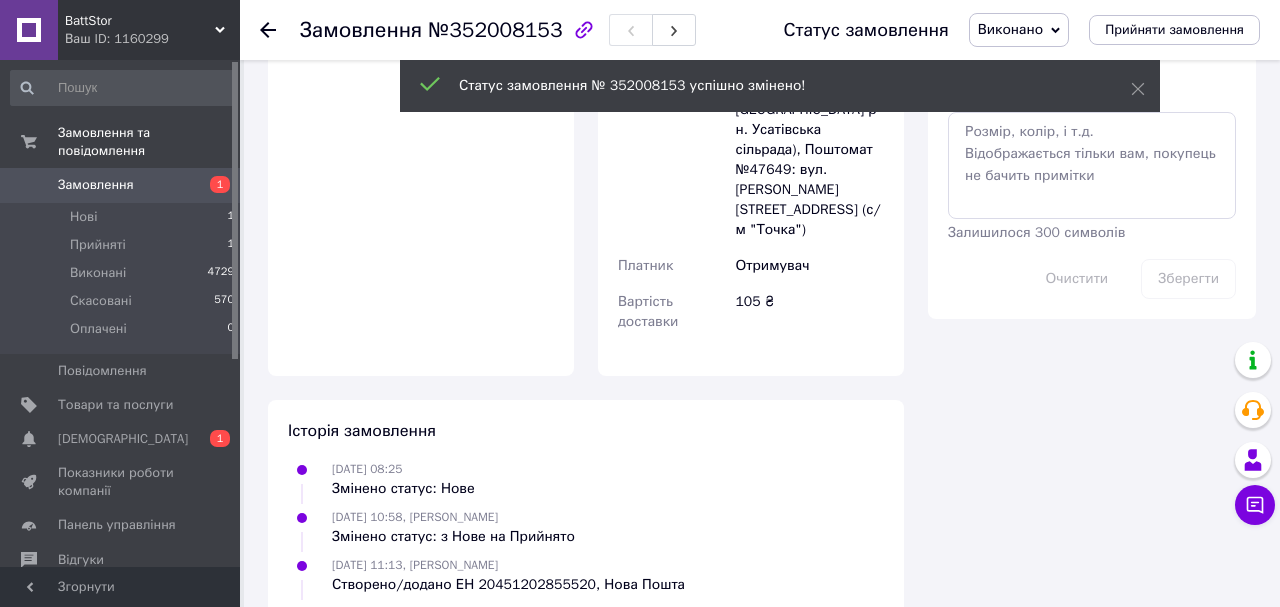click on "Замовлення" at bounding box center (121, 185) 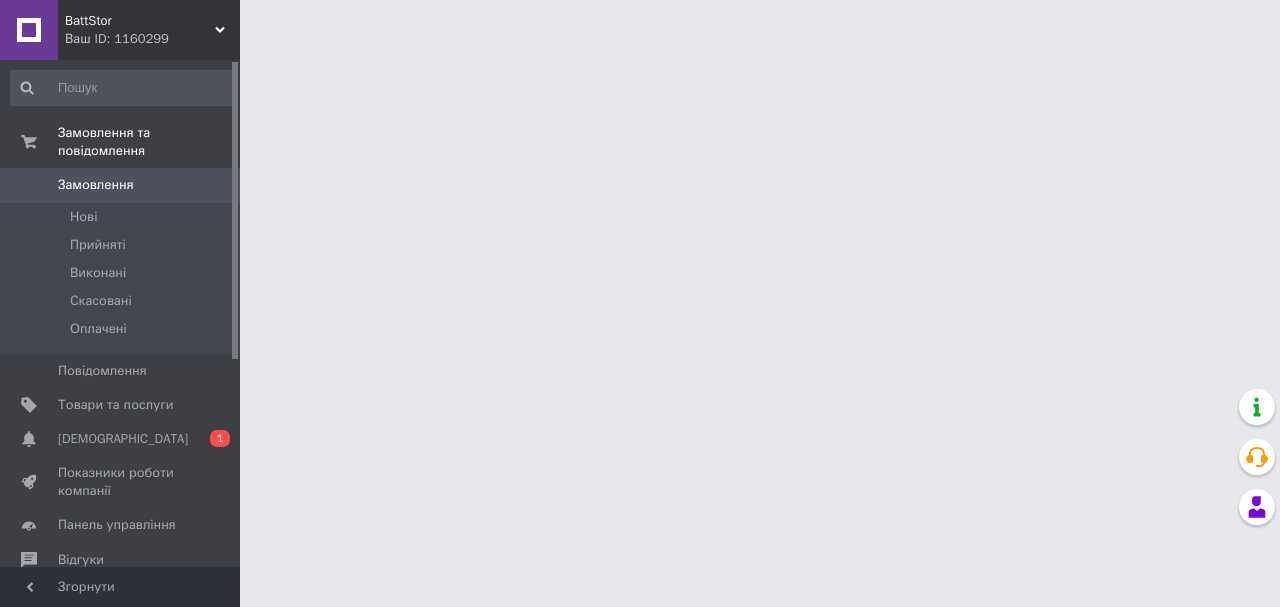 scroll, scrollTop: 0, scrollLeft: 0, axis: both 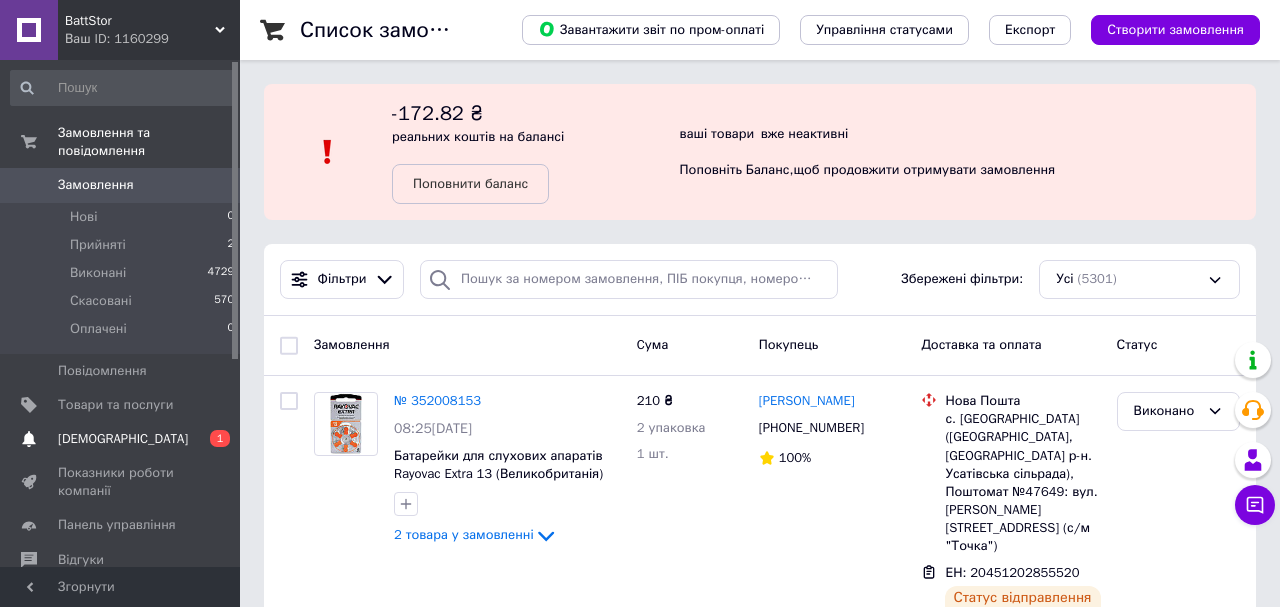 click on "[DEMOGRAPHIC_DATA]" at bounding box center (123, 439) 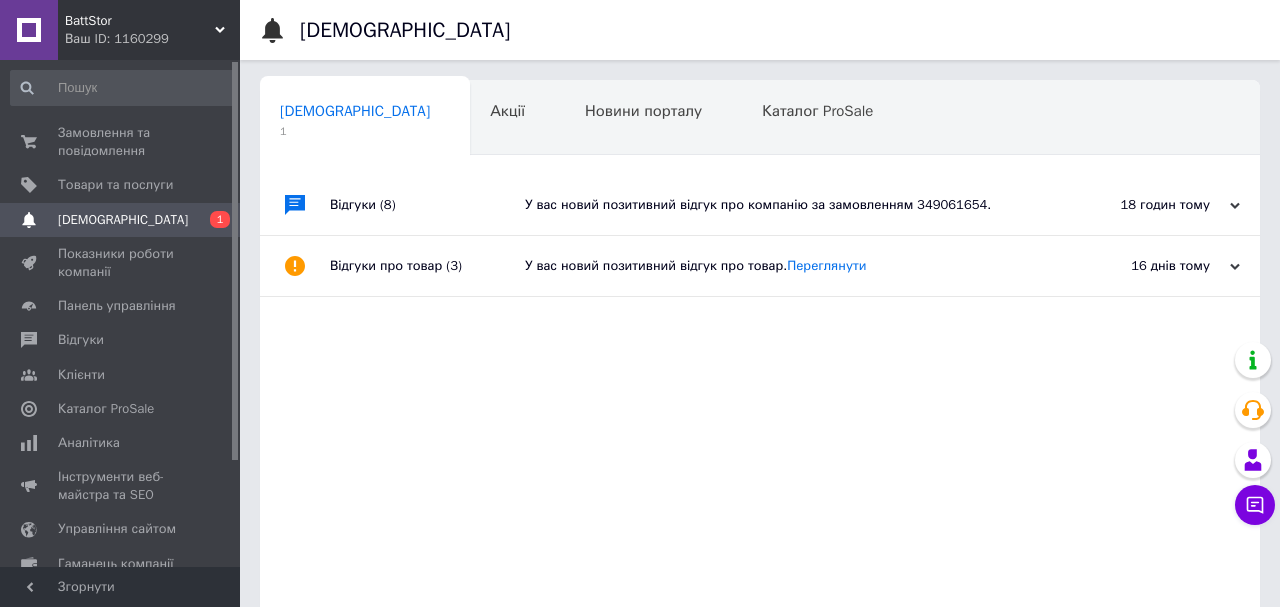 click on "У вас новий позитивний відгук про компанію за замовленням 349061654." at bounding box center (782, 205) 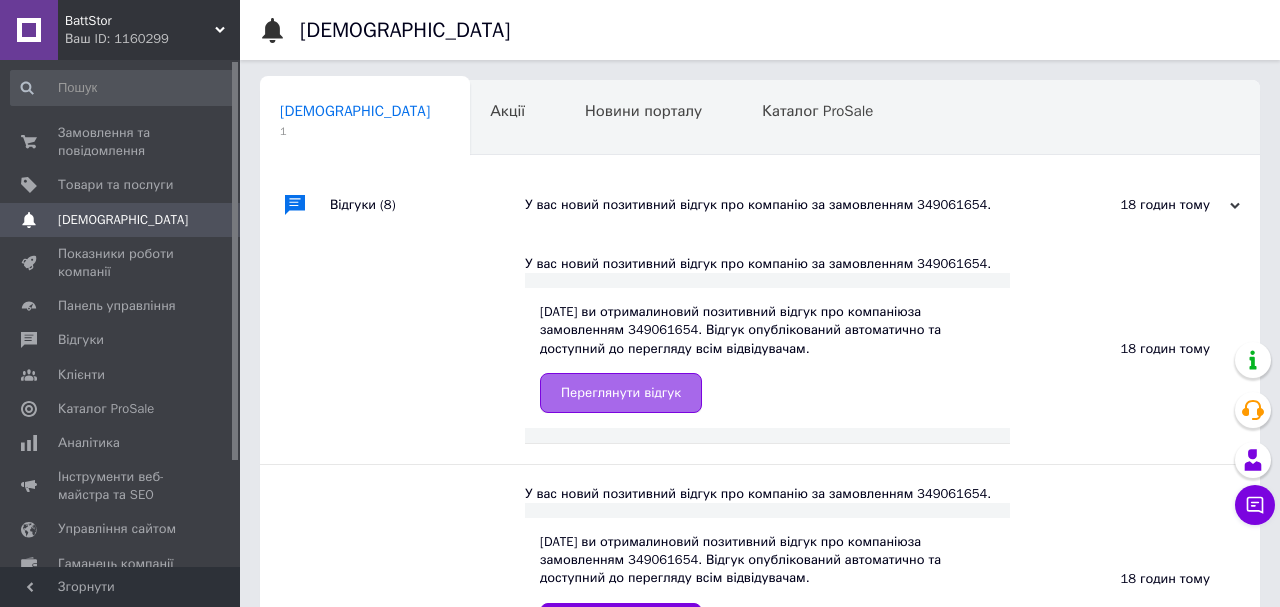 click on "Переглянути відгук" at bounding box center [621, 393] 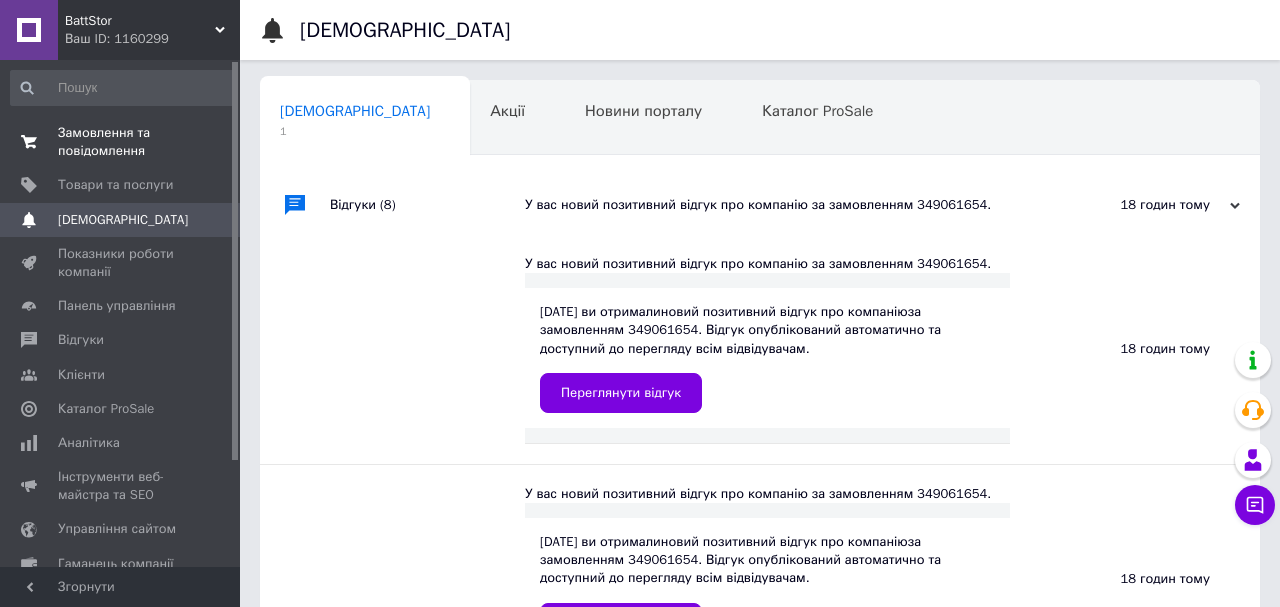 click on "Замовлення та повідомлення" at bounding box center [121, 142] 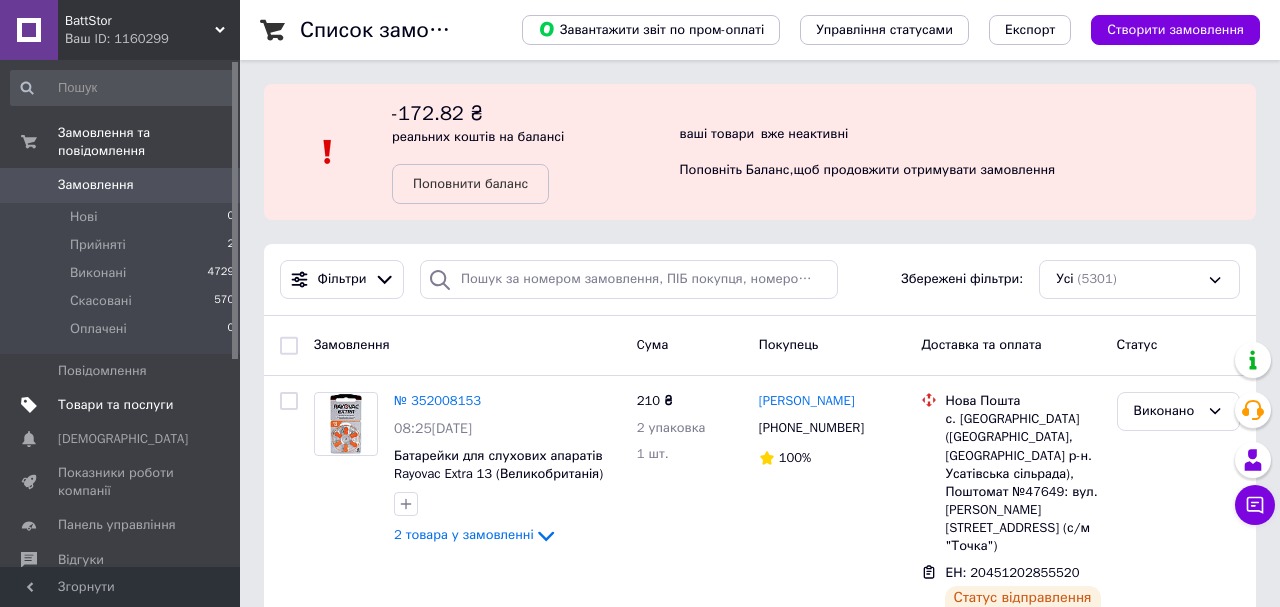 click on "Товари та послуги" at bounding box center (115, 405) 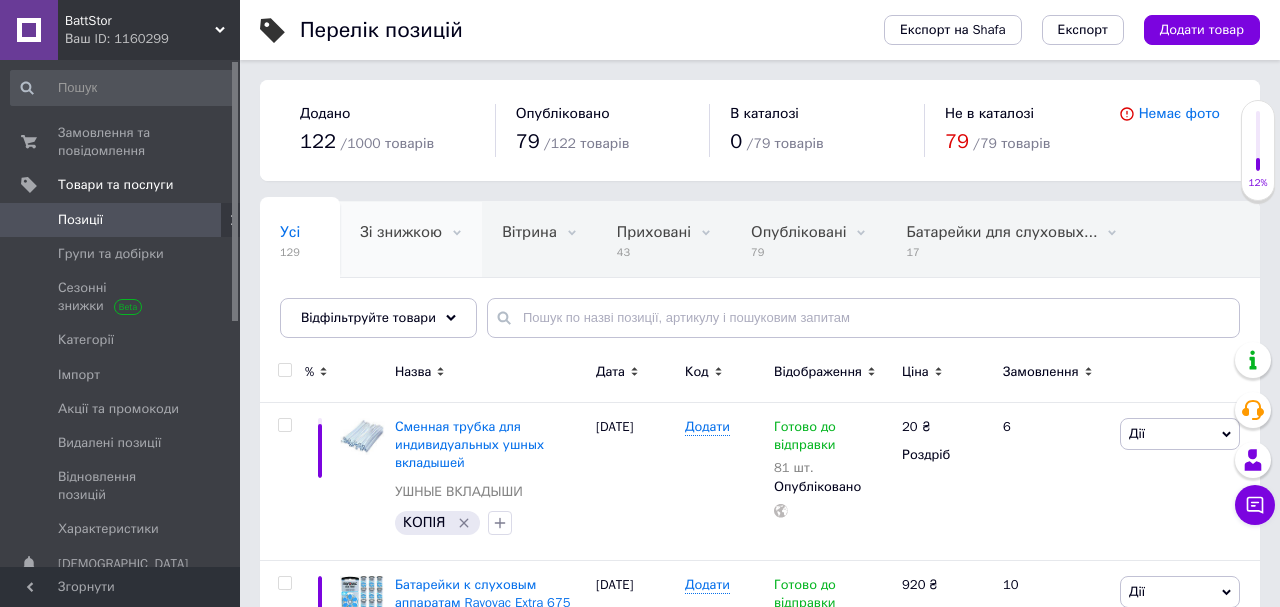 scroll, scrollTop: 217, scrollLeft: 0, axis: vertical 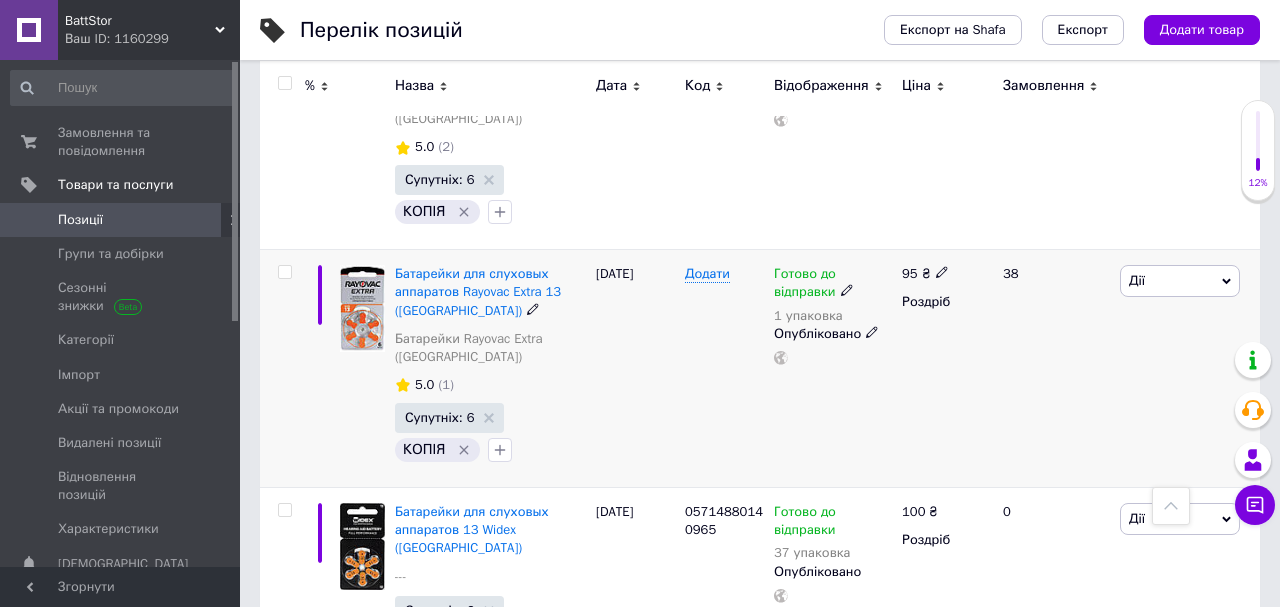 click 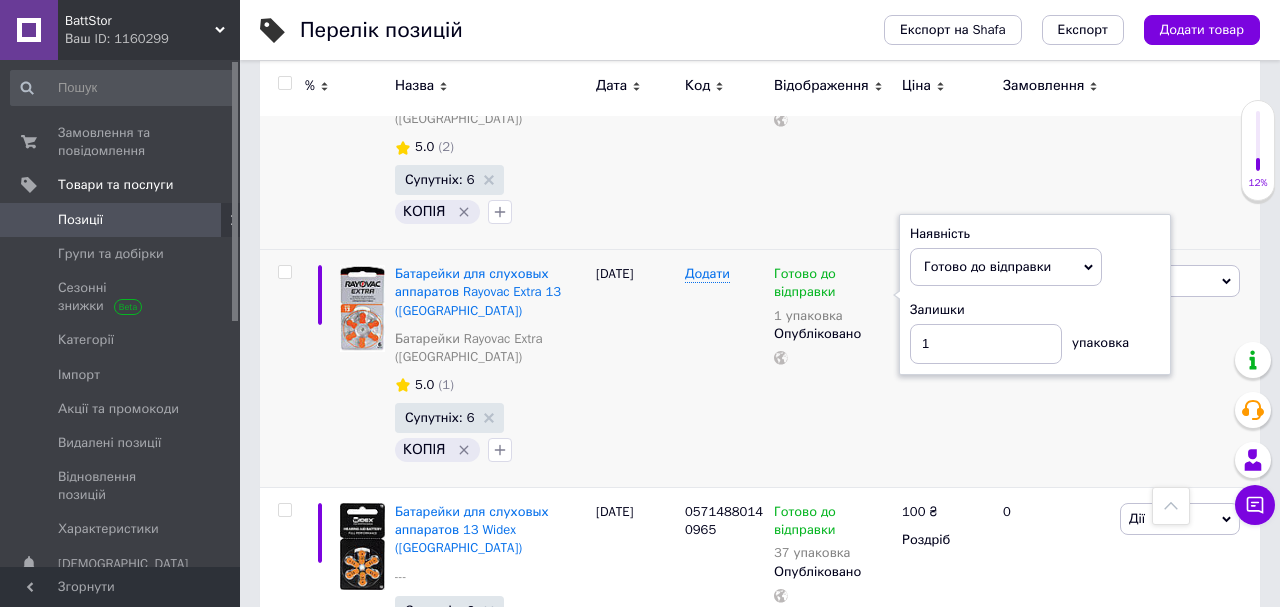 click on "Готово до відправки 18 упаковка Опубліковано" at bounding box center (833, 131) 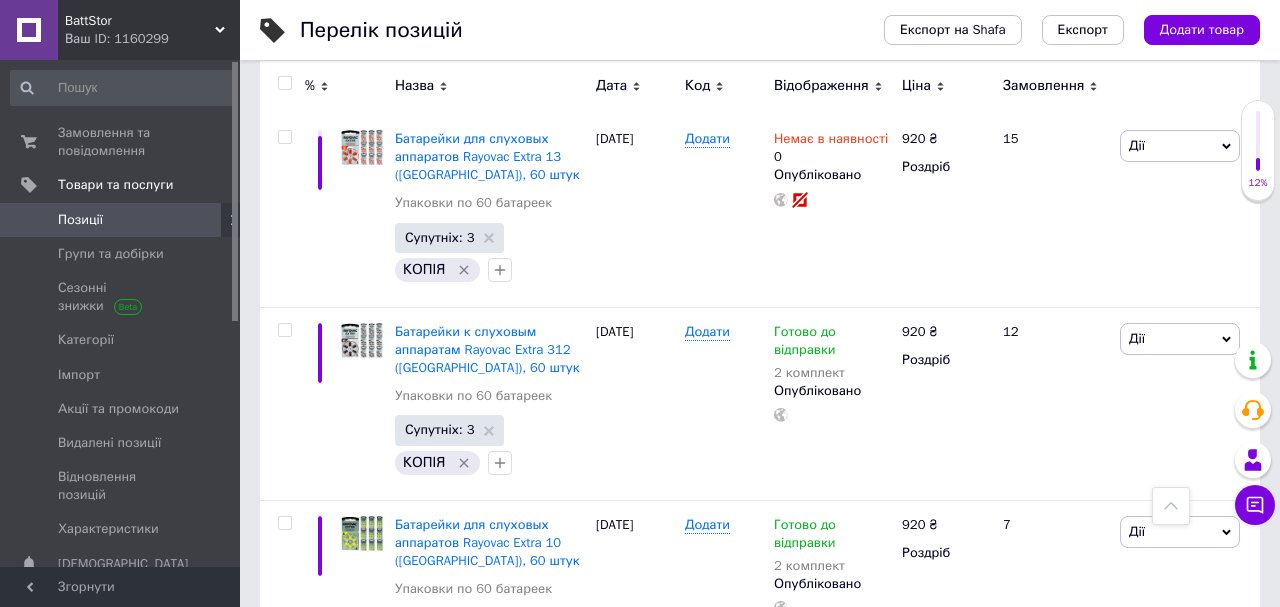 scroll, scrollTop: 202, scrollLeft: 0, axis: vertical 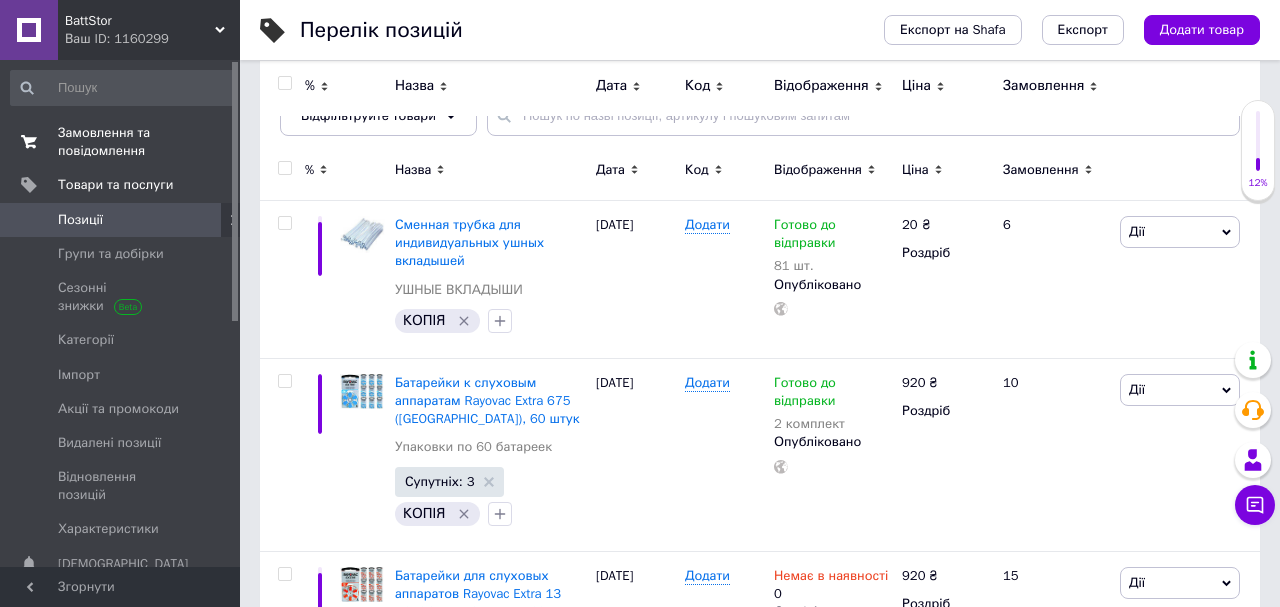 click on "Замовлення та повідомлення" at bounding box center [121, 142] 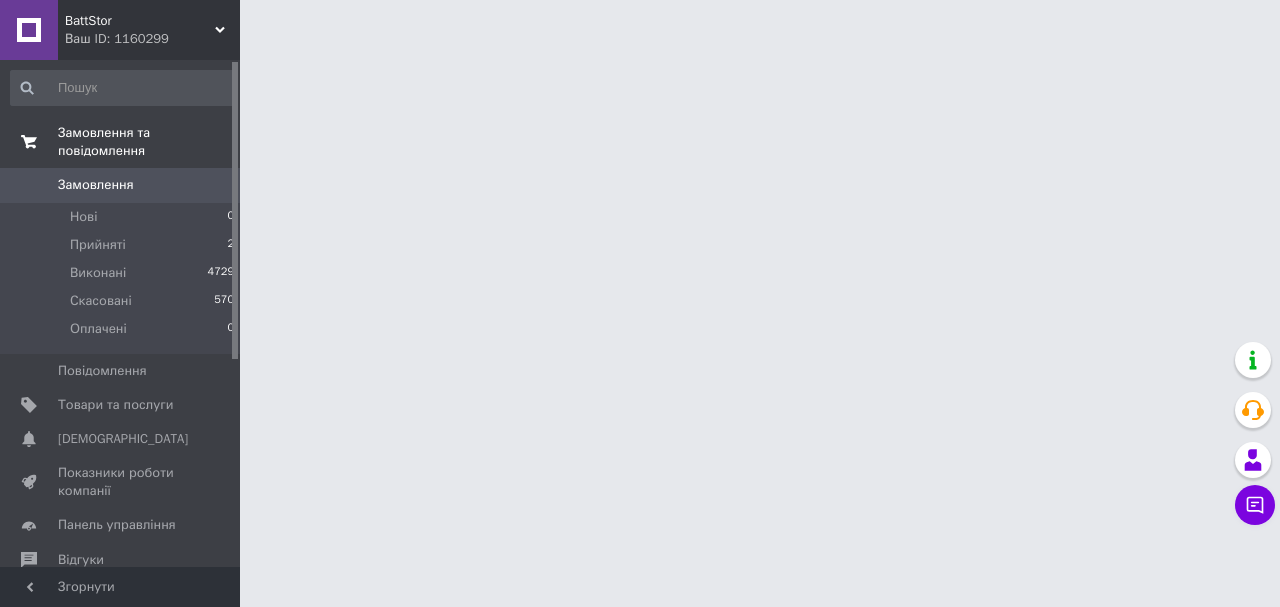 scroll, scrollTop: 0, scrollLeft: 0, axis: both 